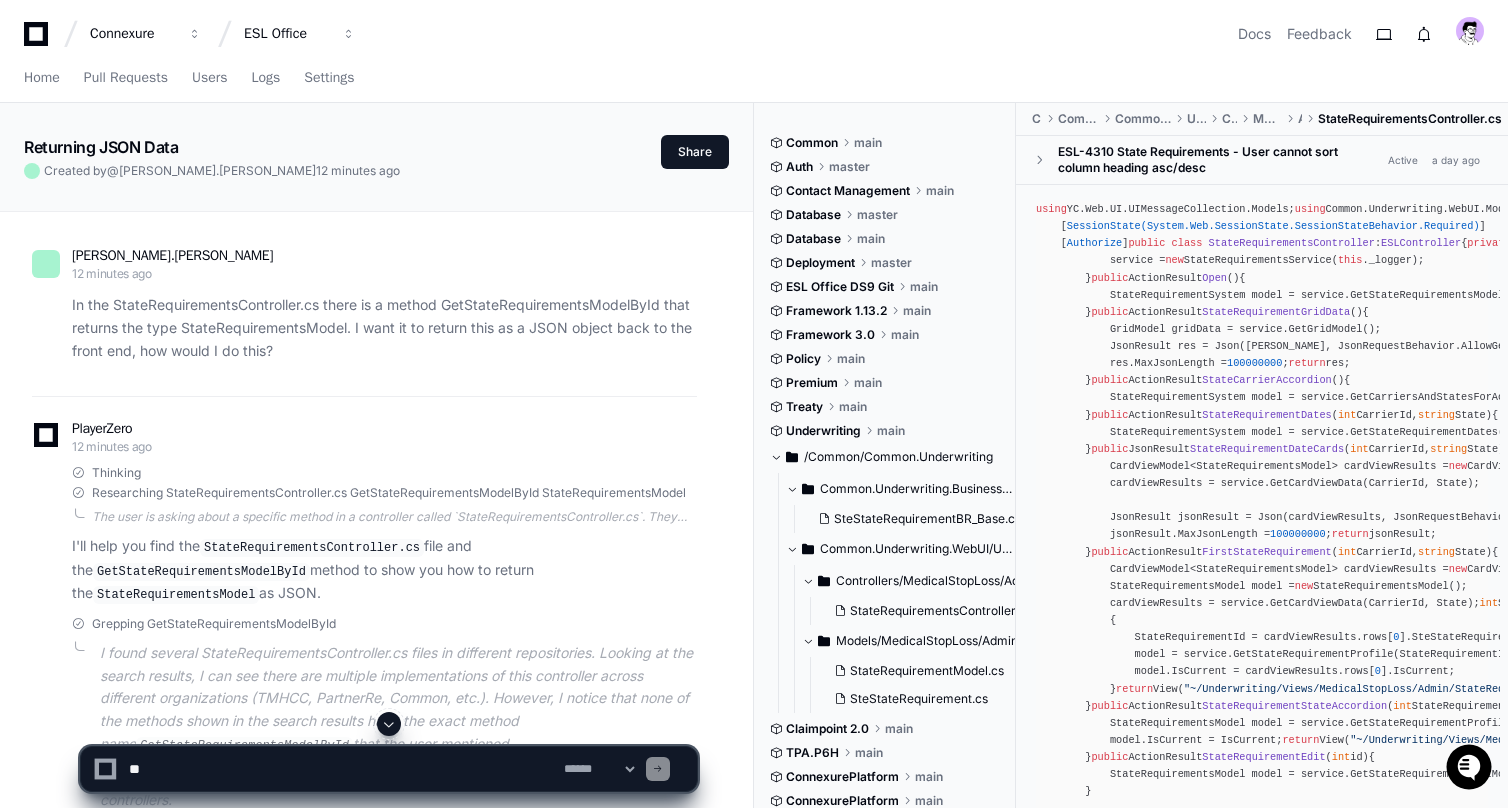 scroll, scrollTop: 0, scrollLeft: 0, axis: both 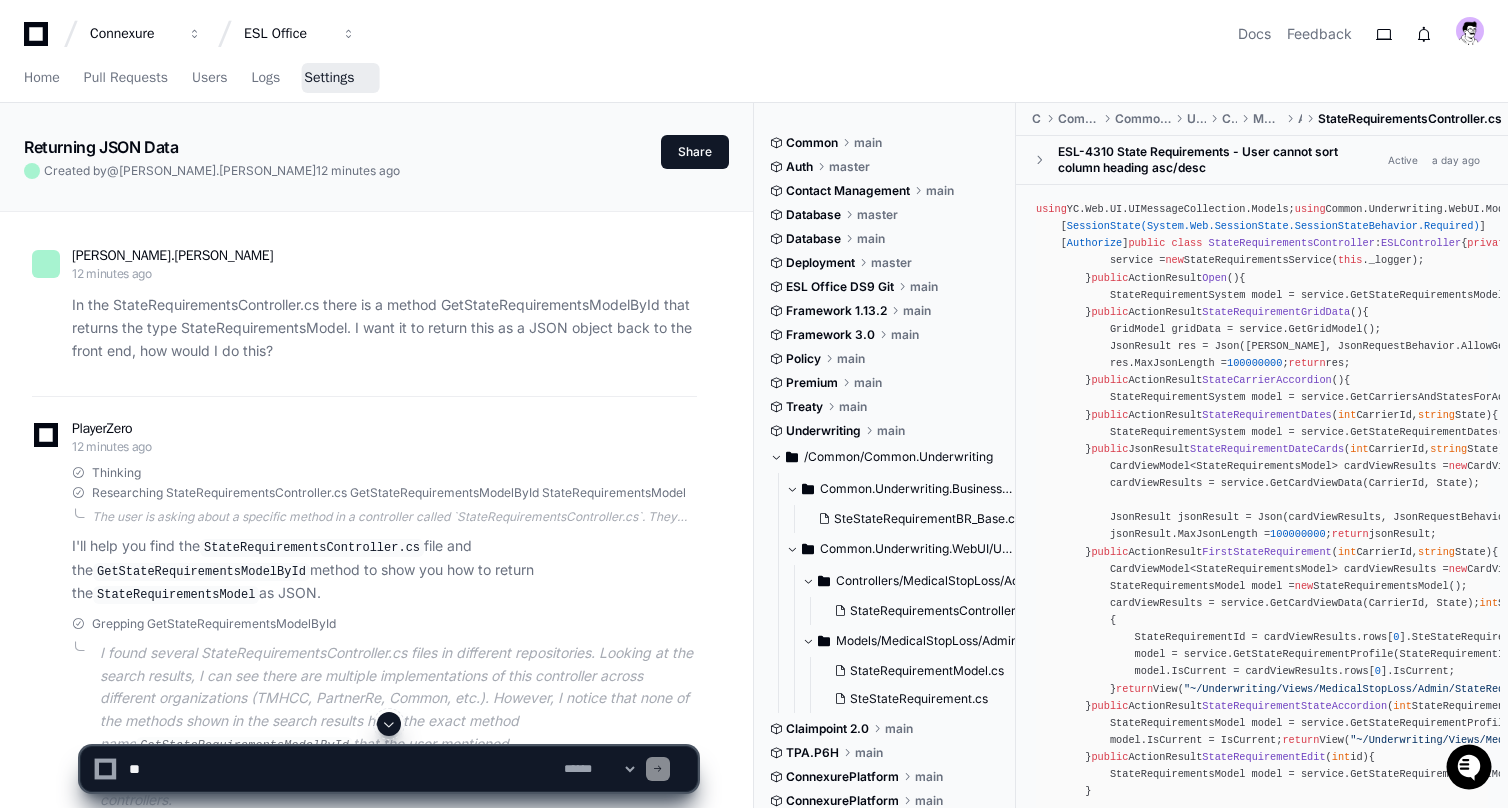 click on "Settings" at bounding box center [329, 78] 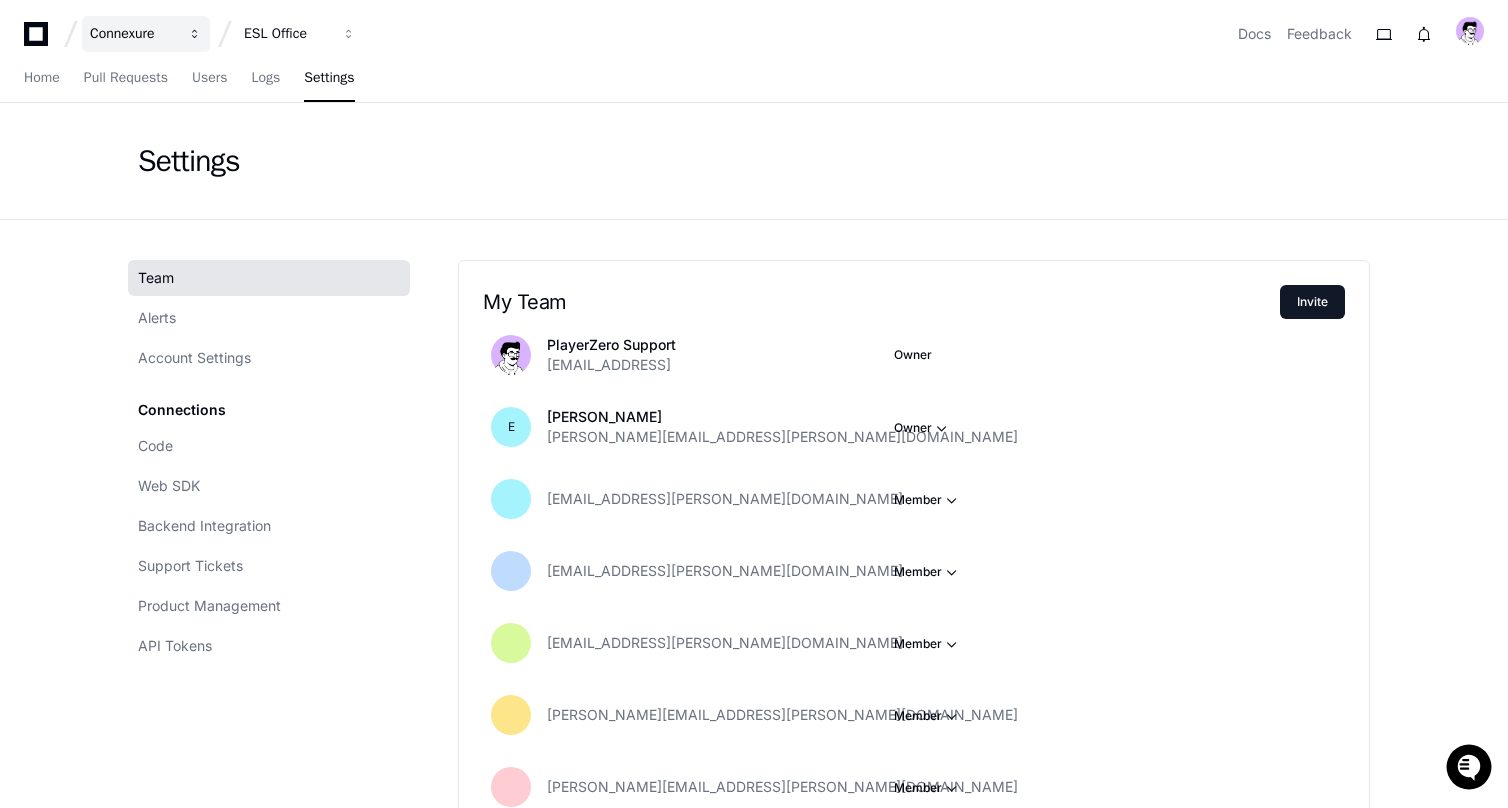 click on "Connexure" at bounding box center (133, 34) 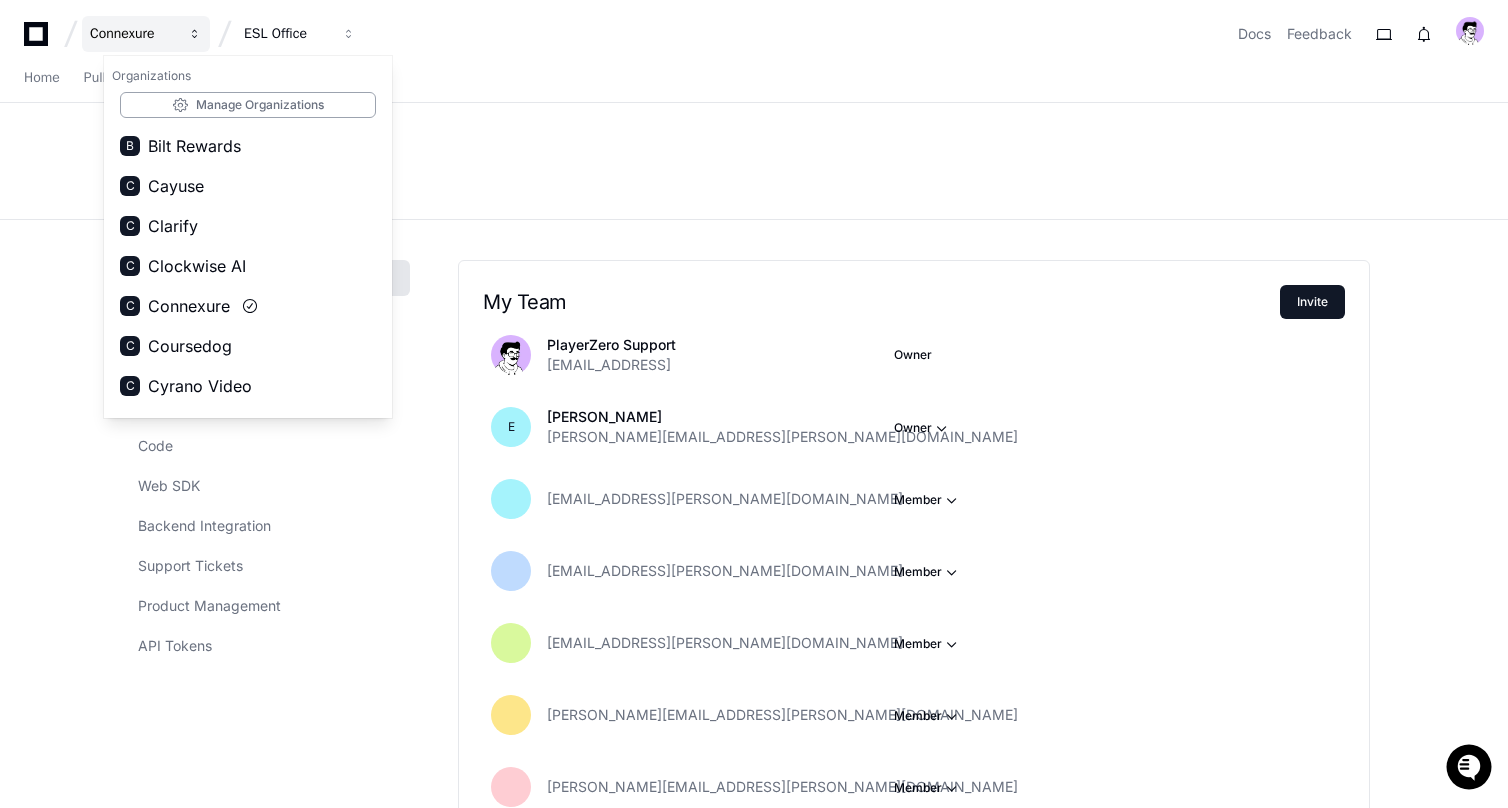 type 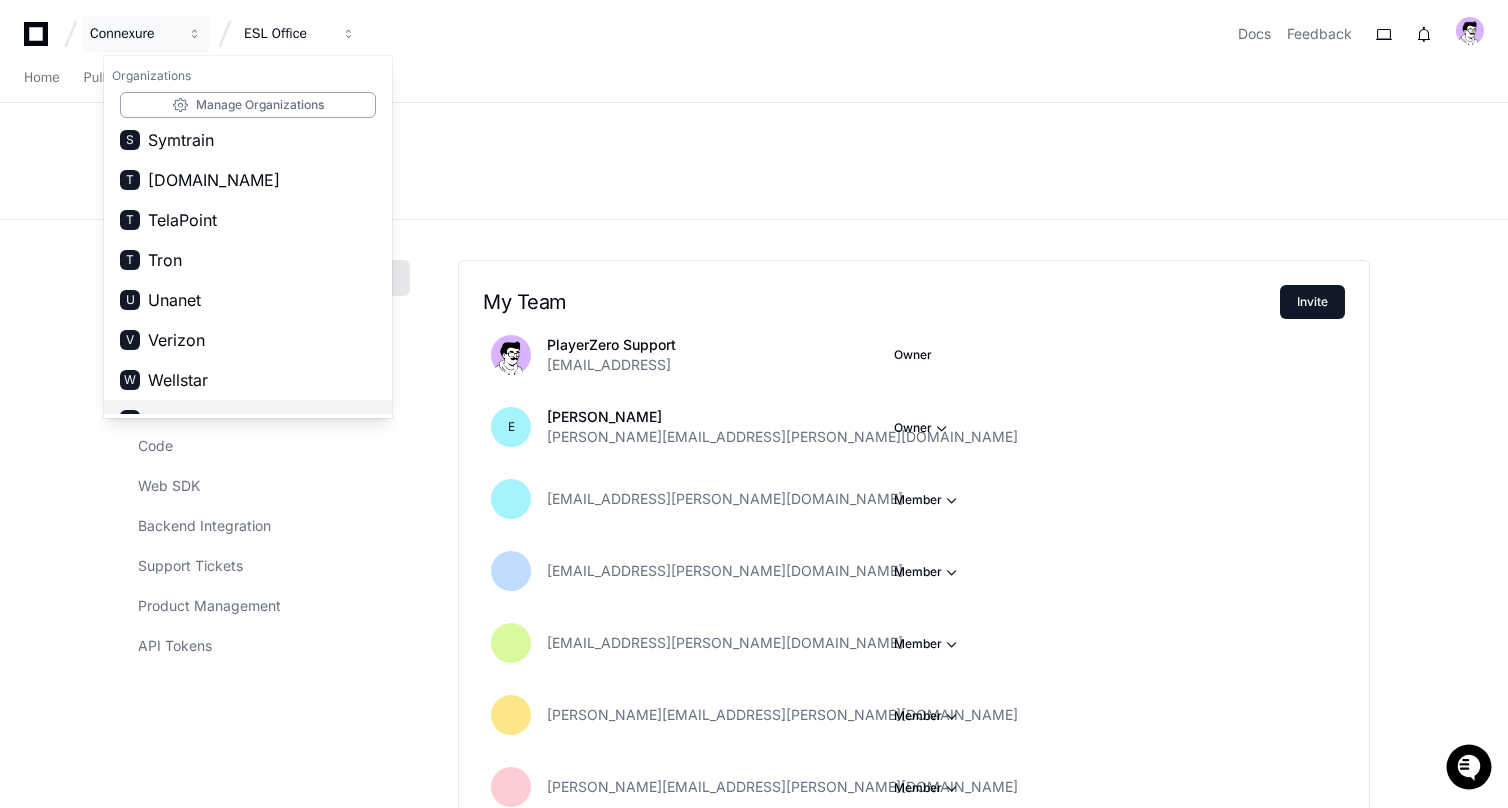scroll, scrollTop: 1438, scrollLeft: 0, axis: vertical 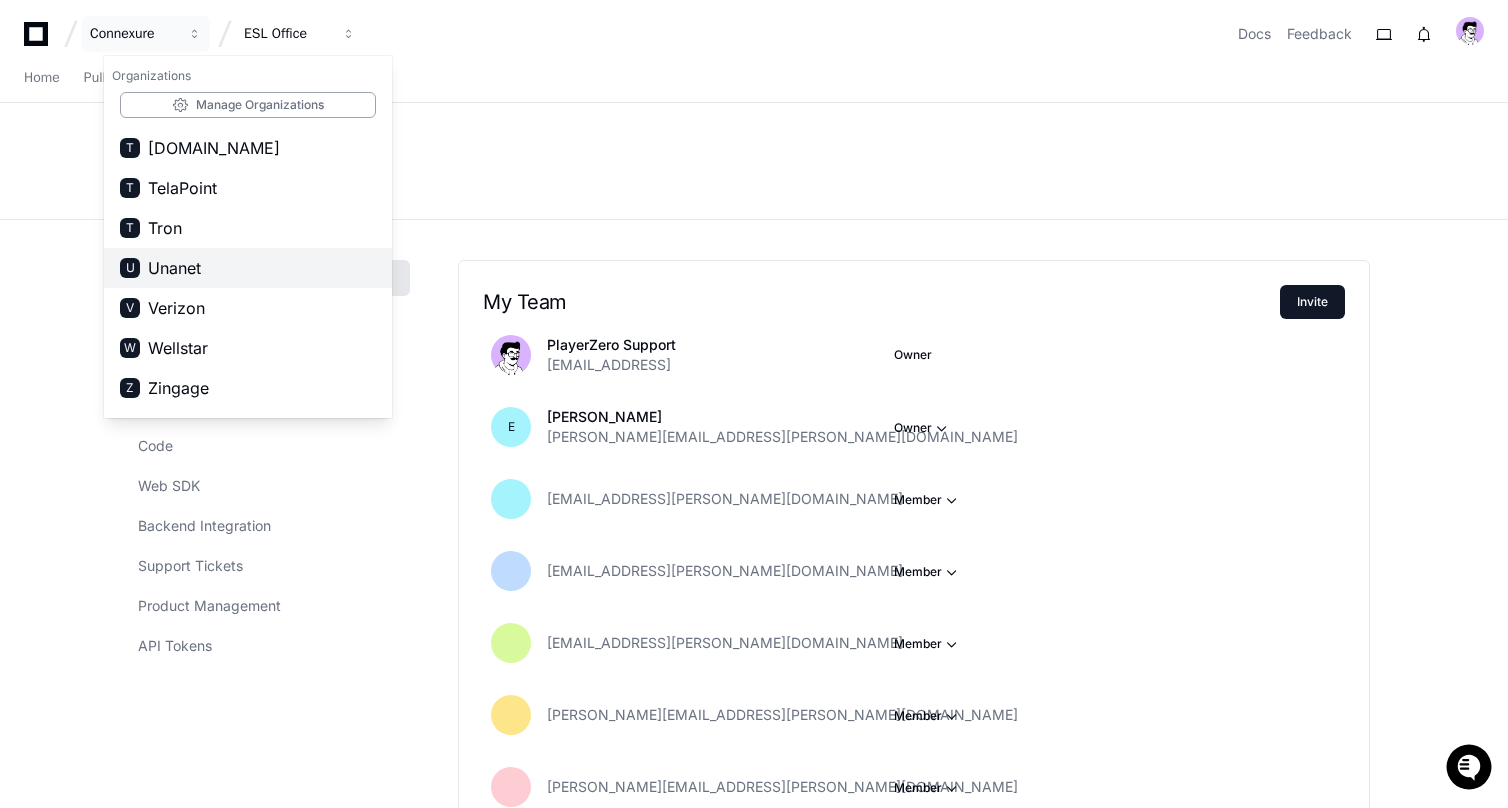 click on "Unanet" at bounding box center [174, 268] 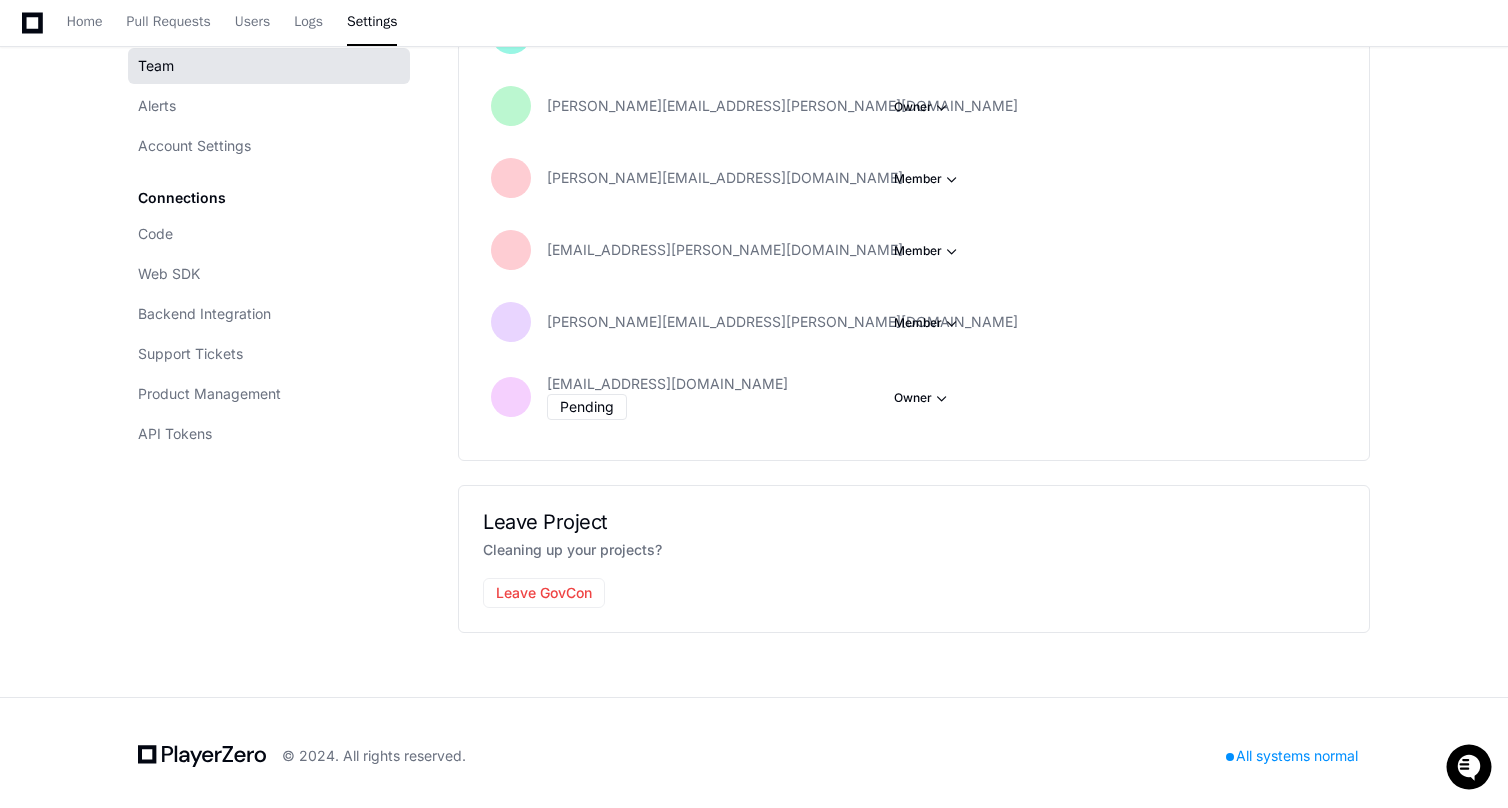 scroll, scrollTop: 0, scrollLeft: 0, axis: both 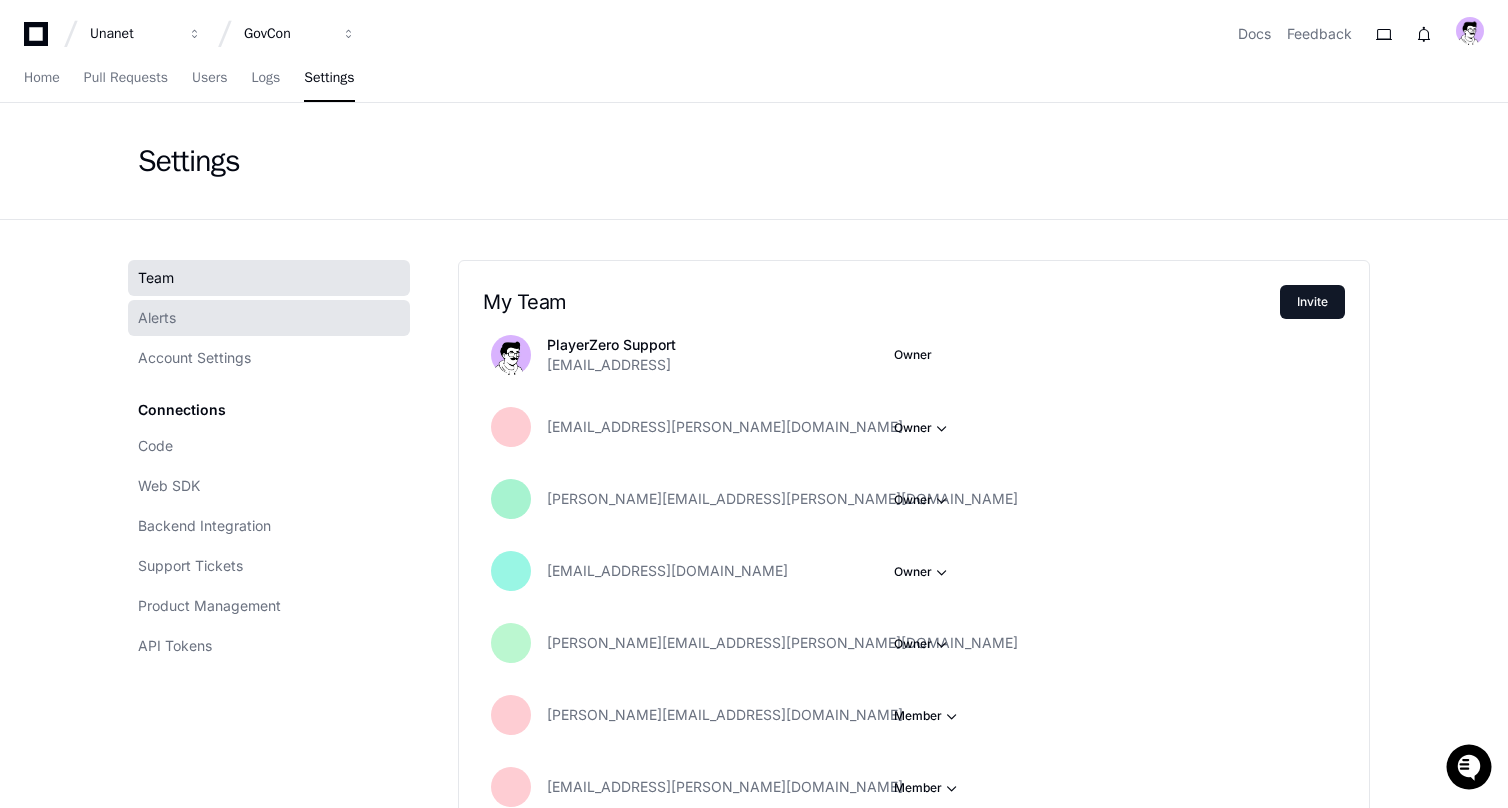 click on "Alerts" 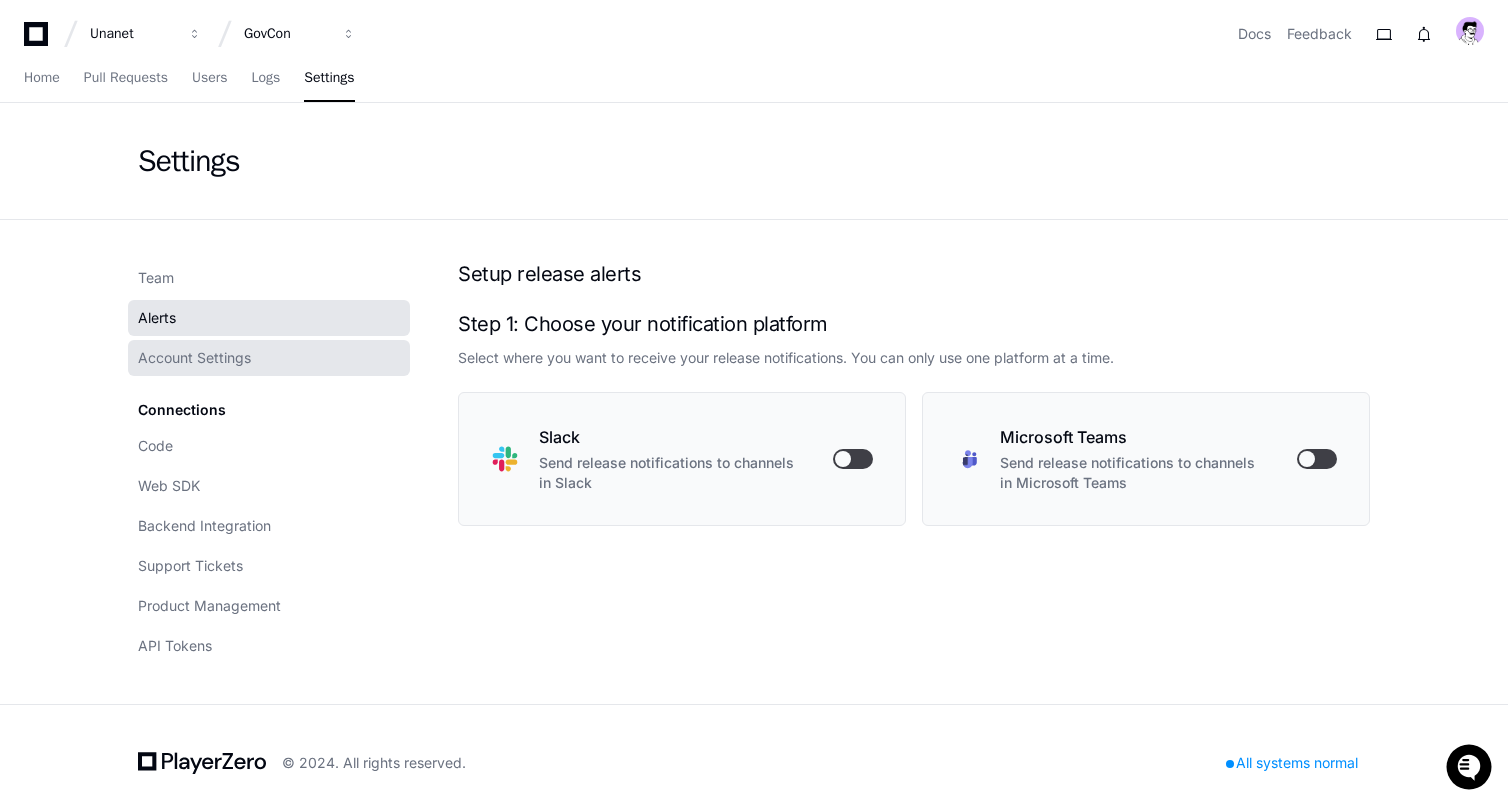 click on "Account Settings" 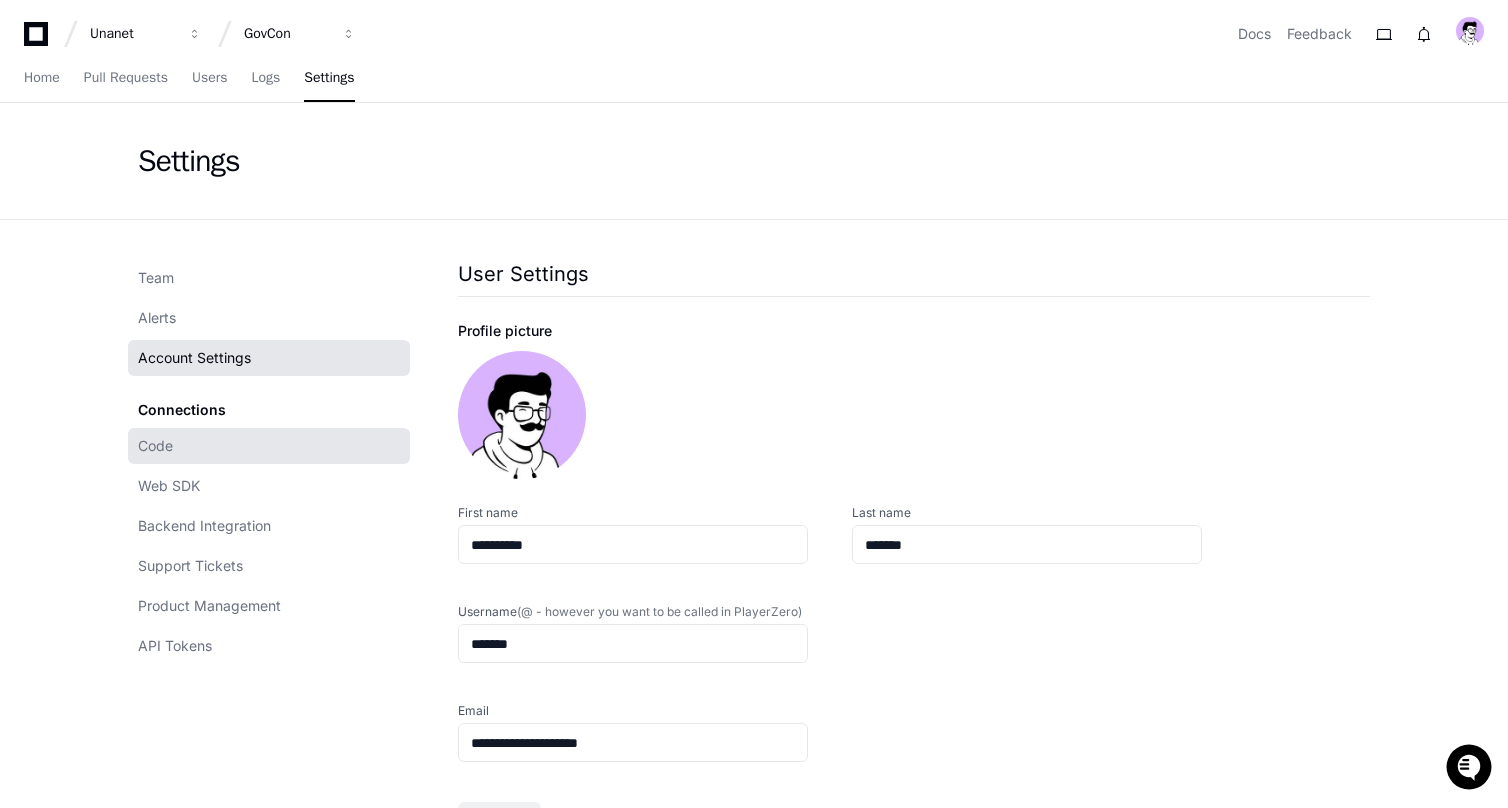 click on "Code" 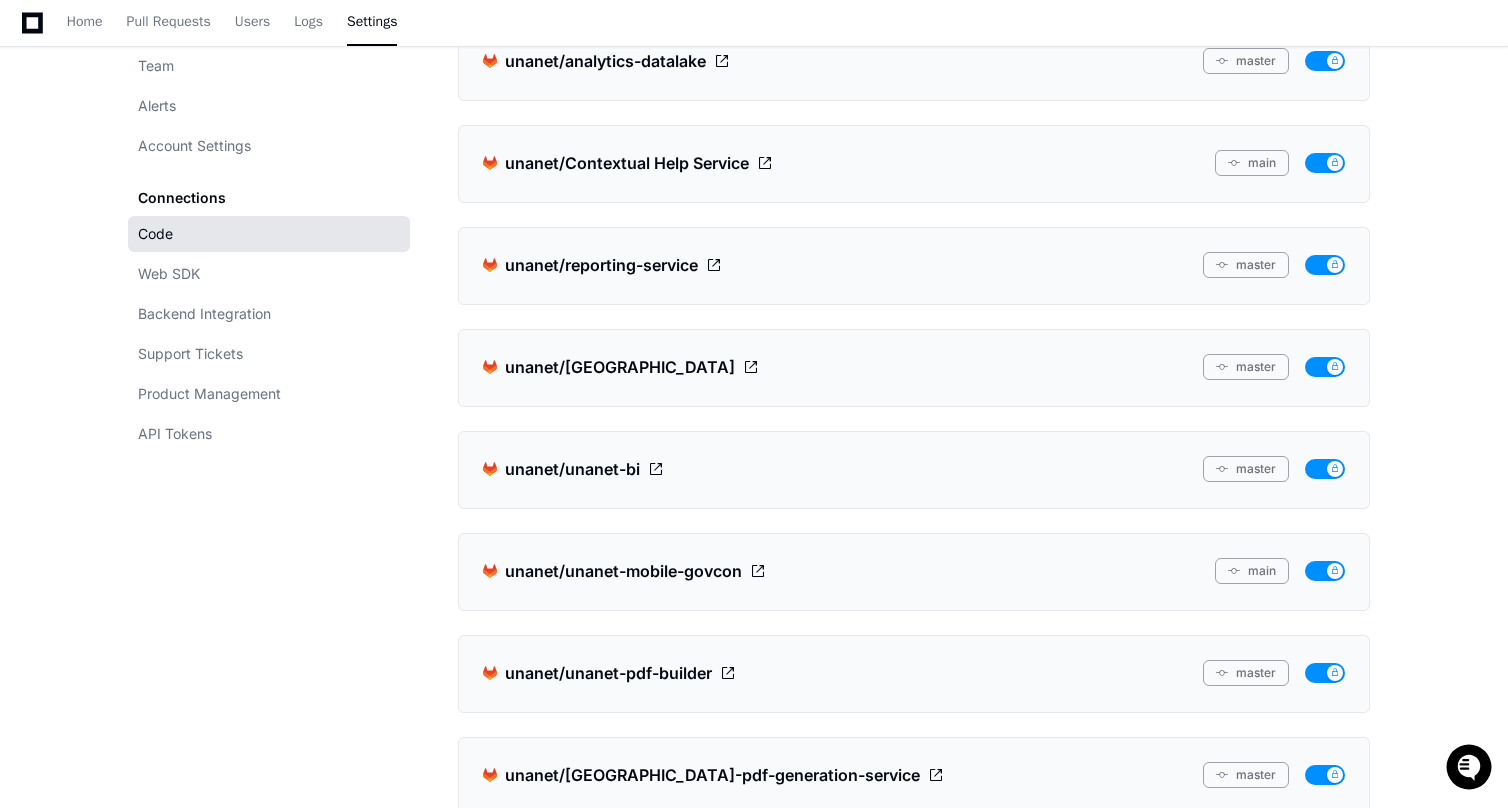 scroll, scrollTop: 267, scrollLeft: 0, axis: vertical 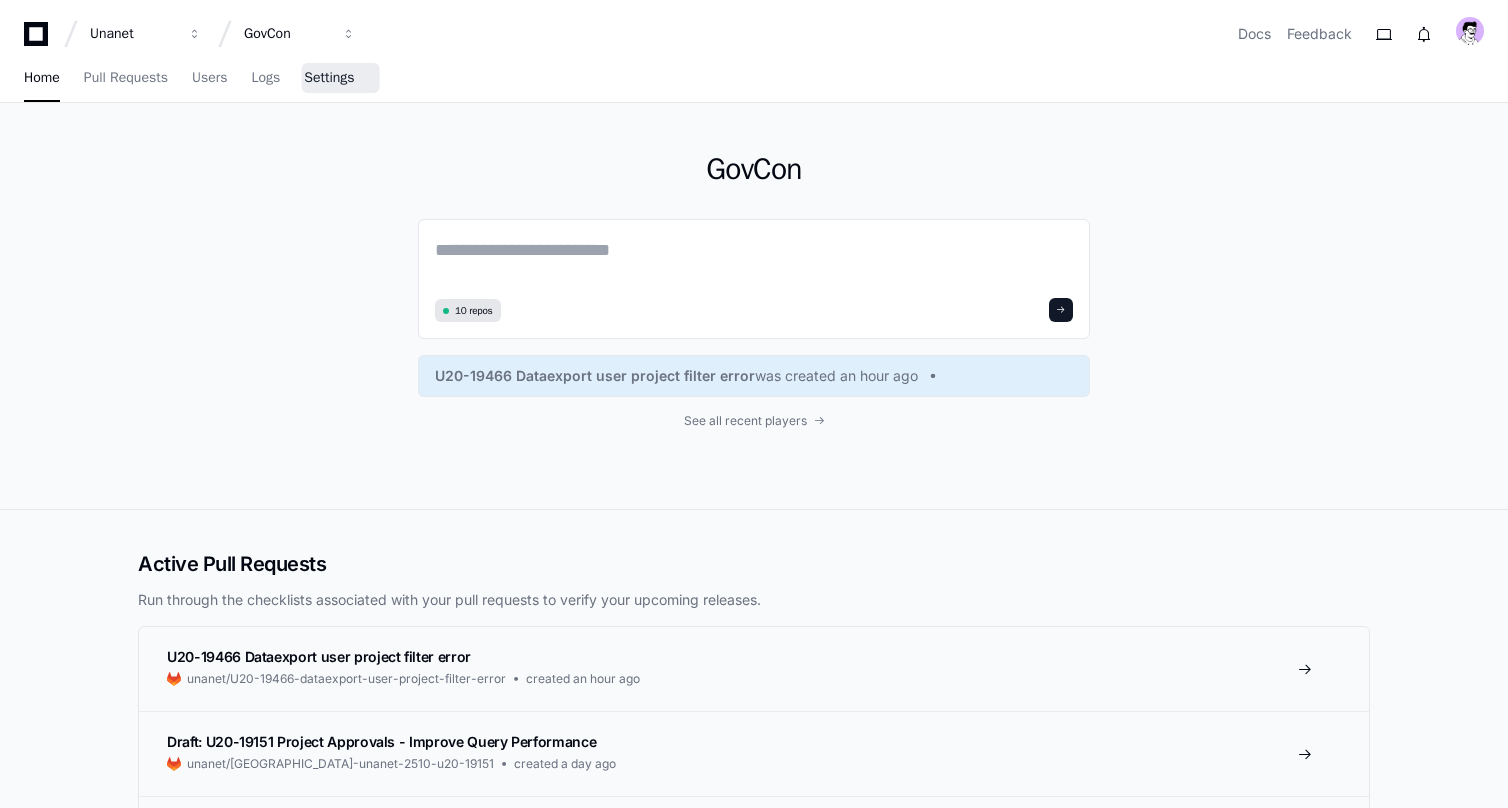 click on "Settings" at bounding box center (329, 78) 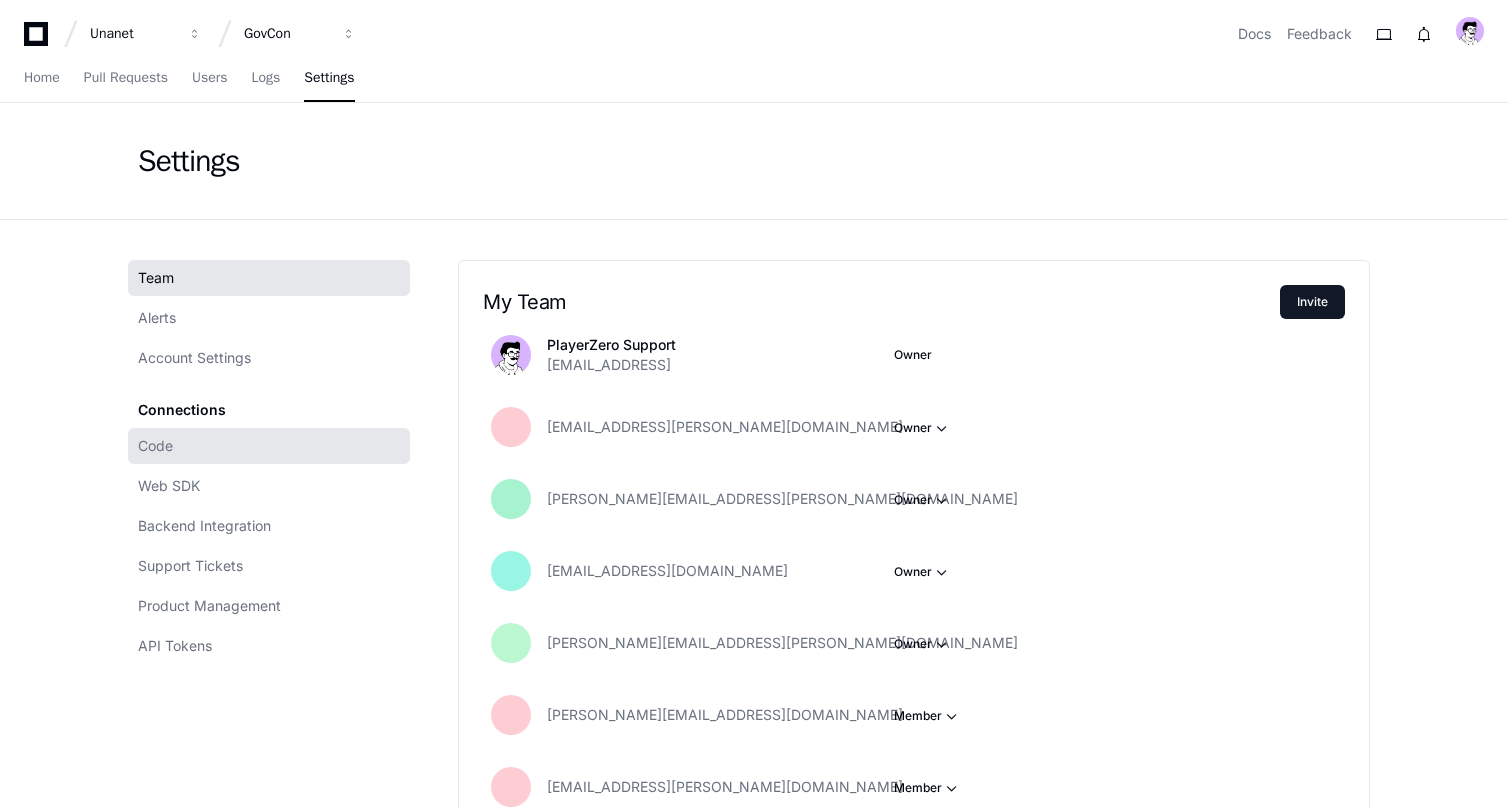 click on "Code" 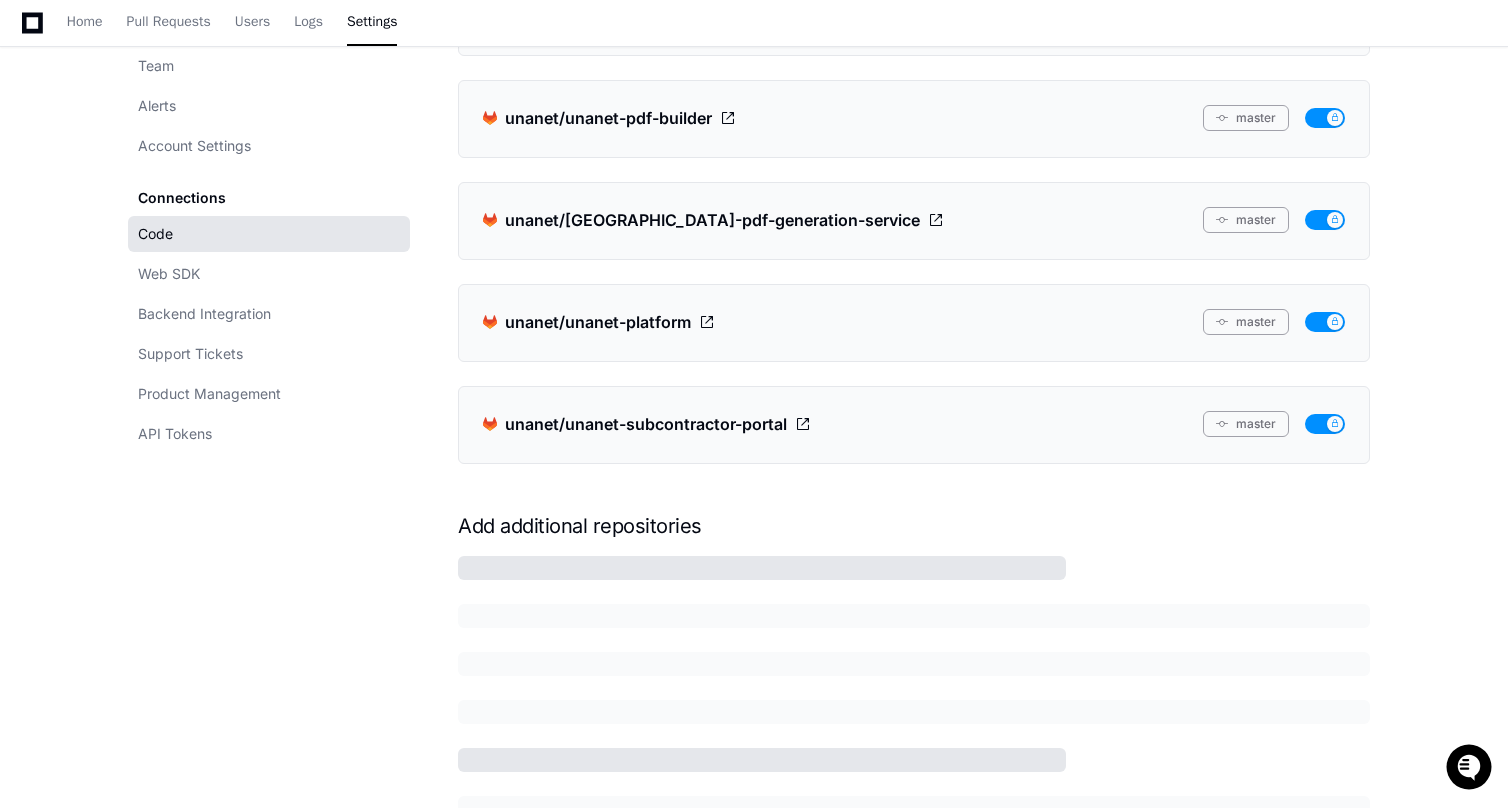 scroll, scrollTop: 1009, scrollLeft: 0, axis: vertical 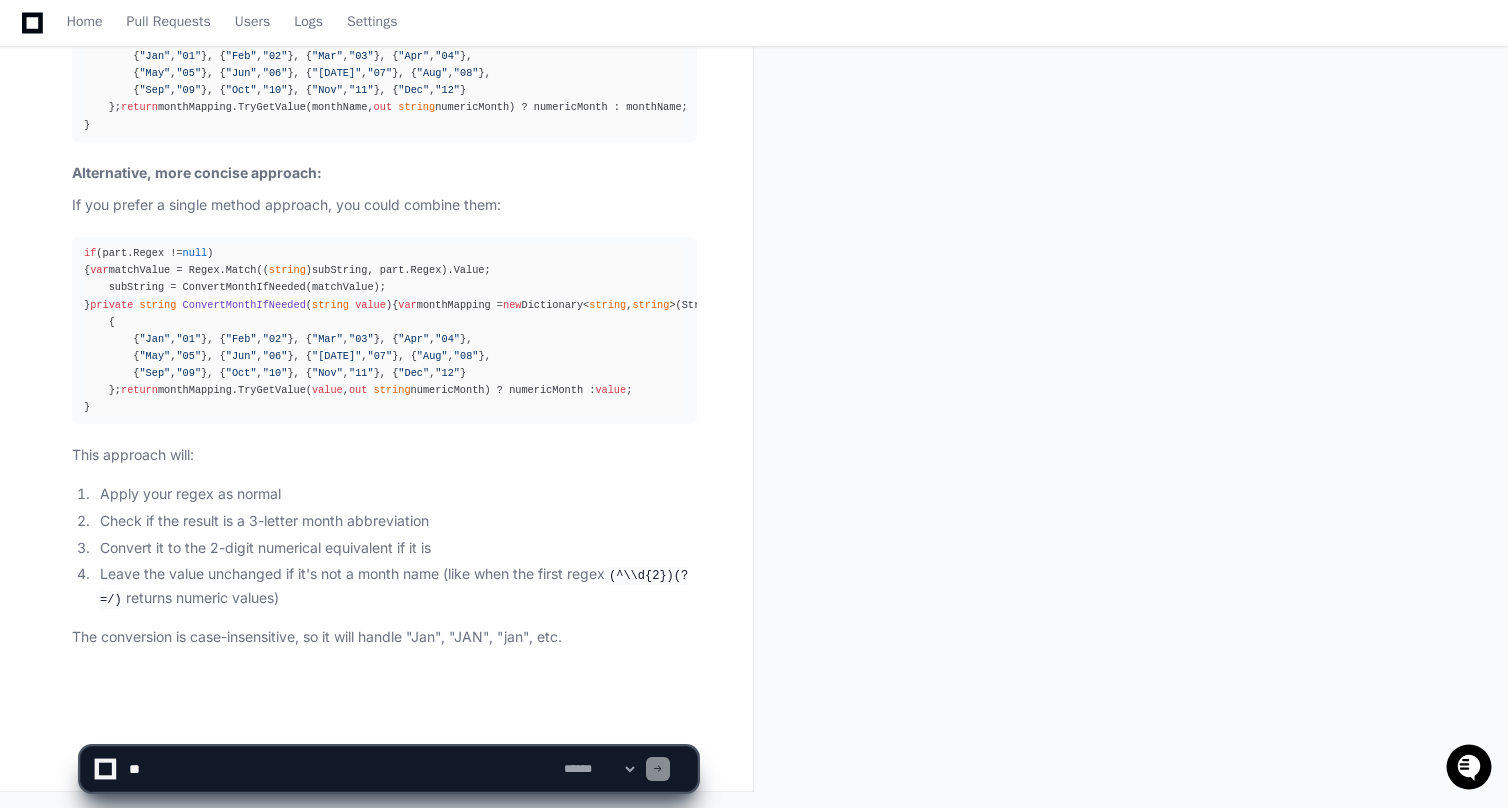 click on "**********" at bounding box center [599, 769] 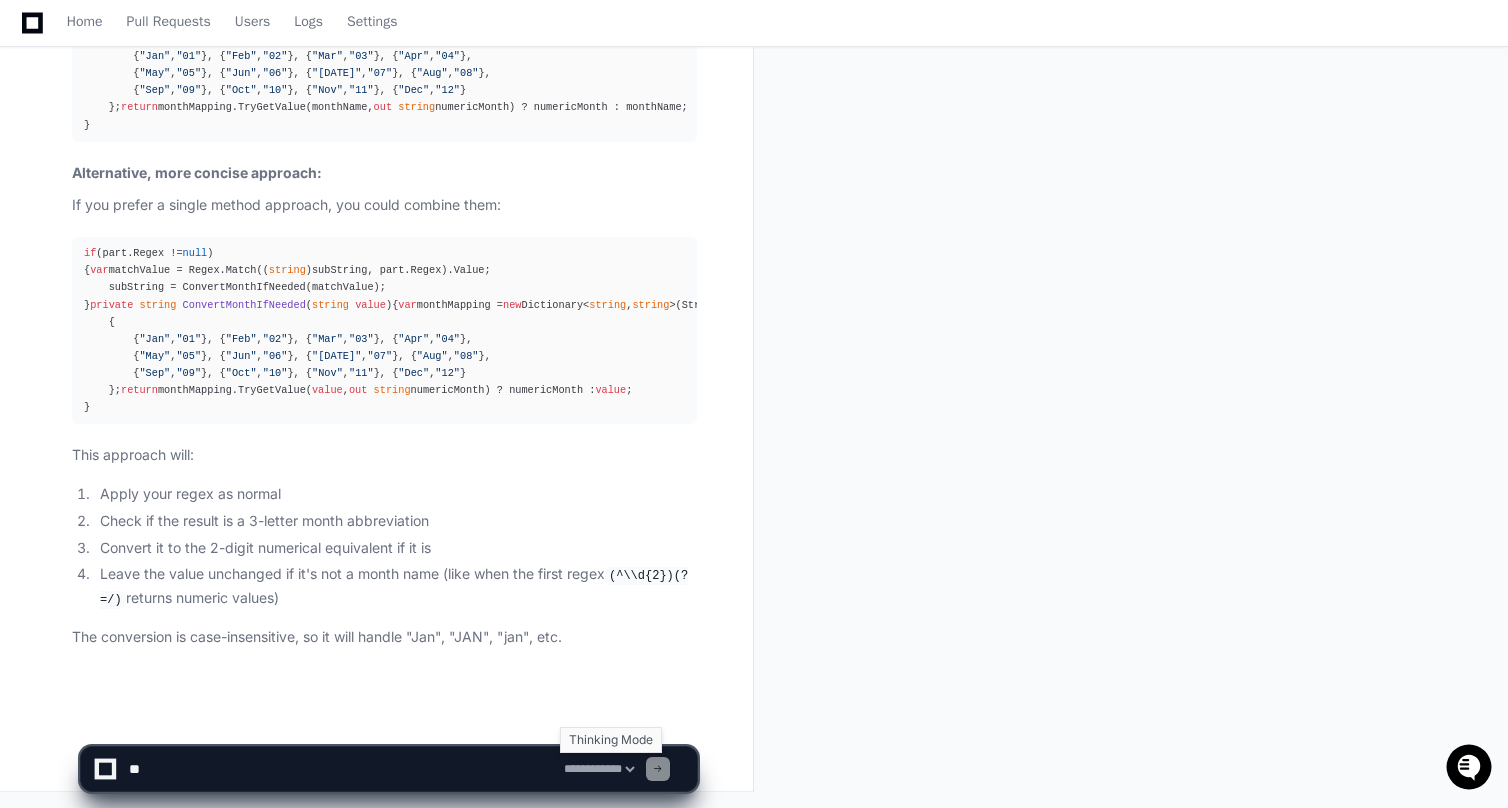 click on "**********" at bounding box center [599, 769] 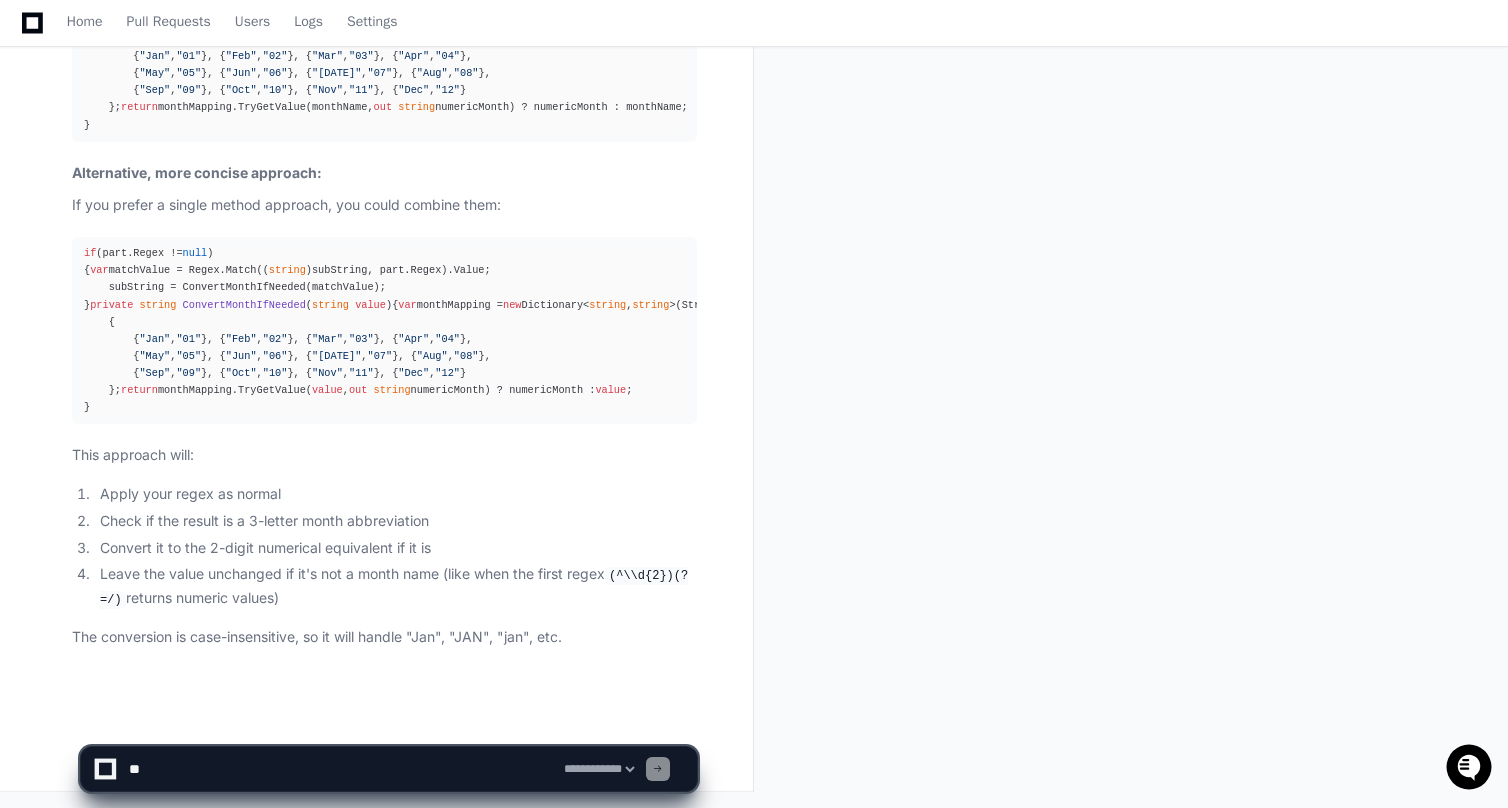 select on "*****" 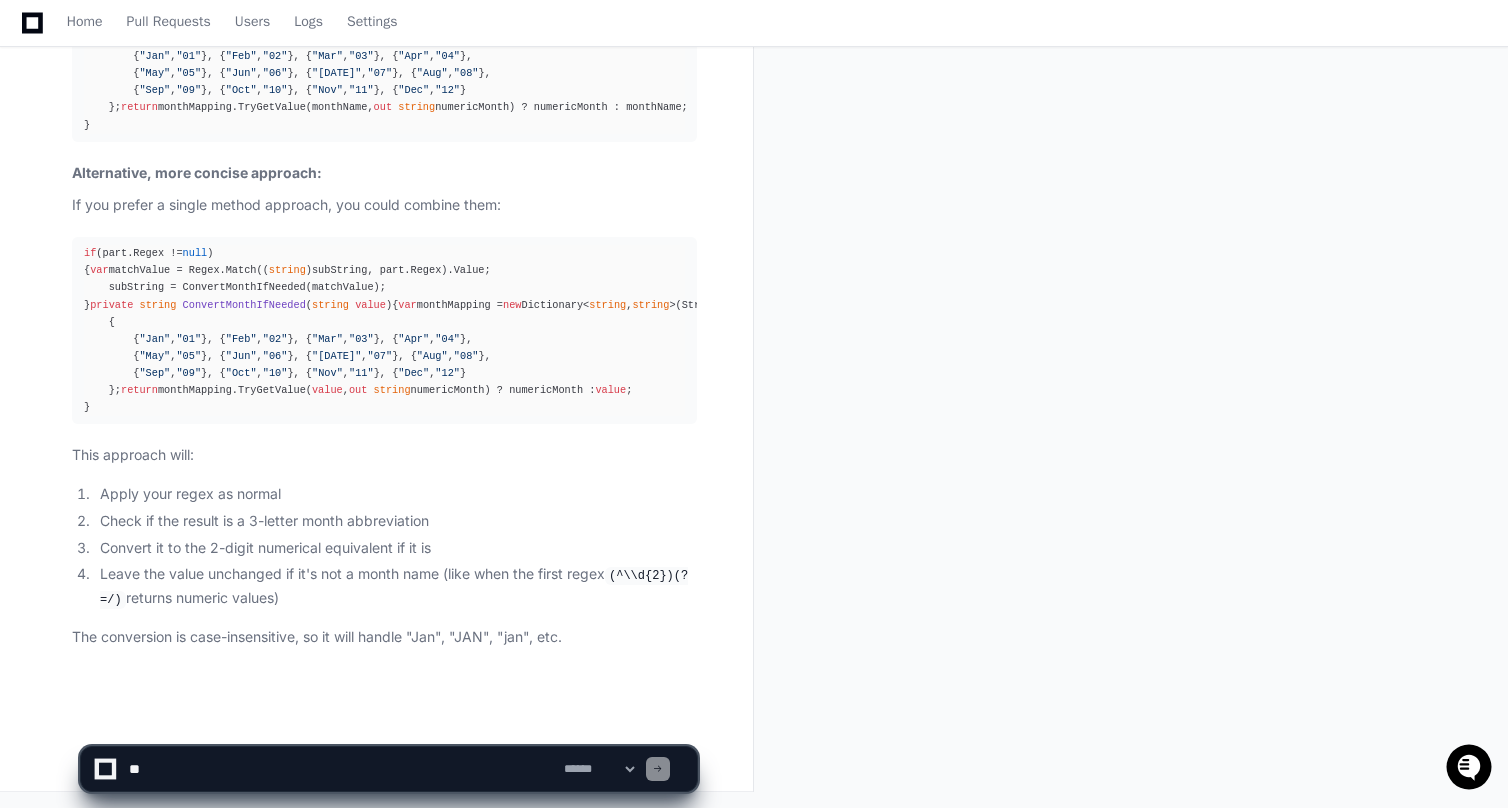 click on "Check if the result is a 3-letter month abbreviation" 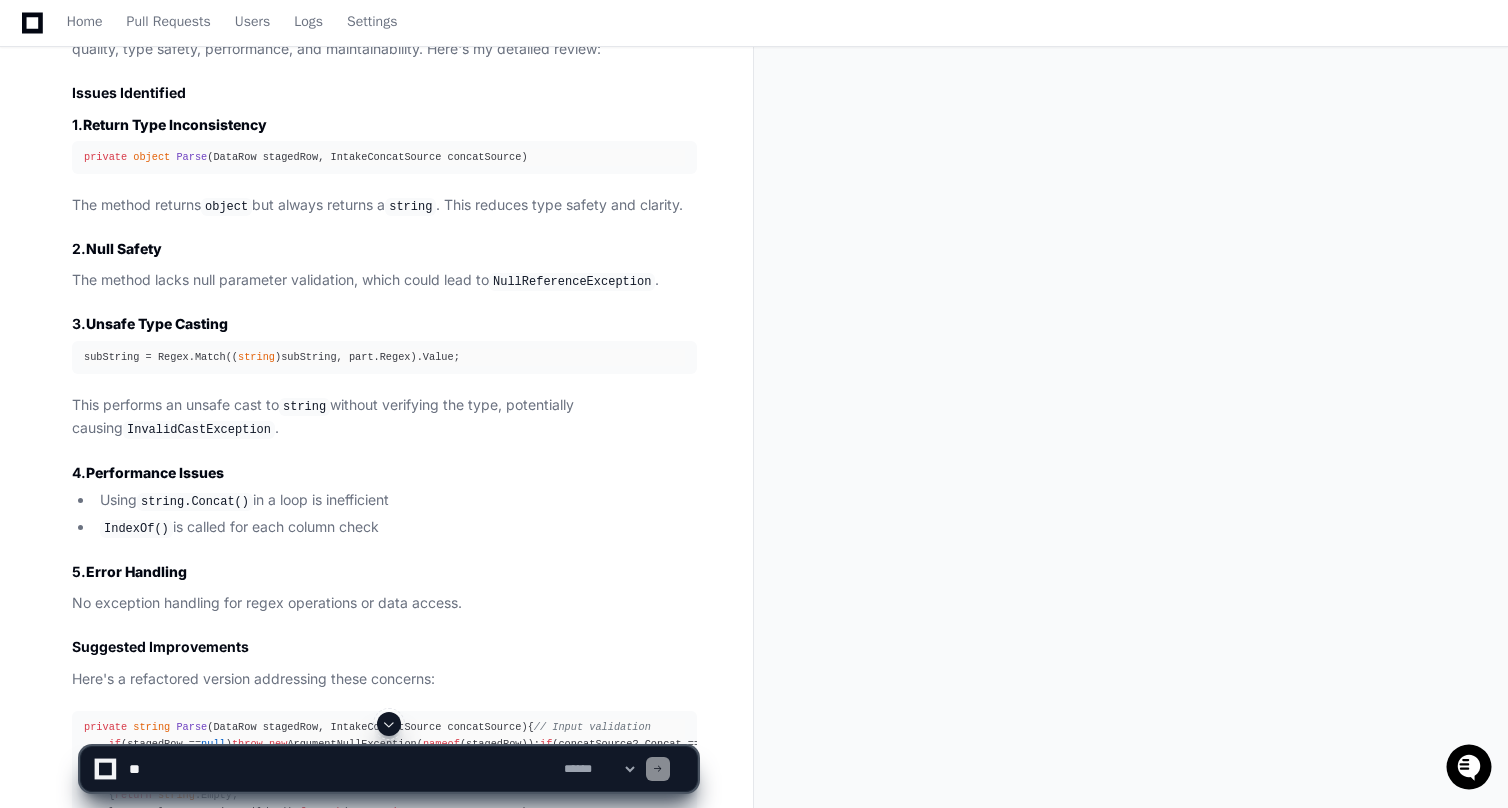 scroll, scrollTop: 0, scrollLeft: 0, axis: both 